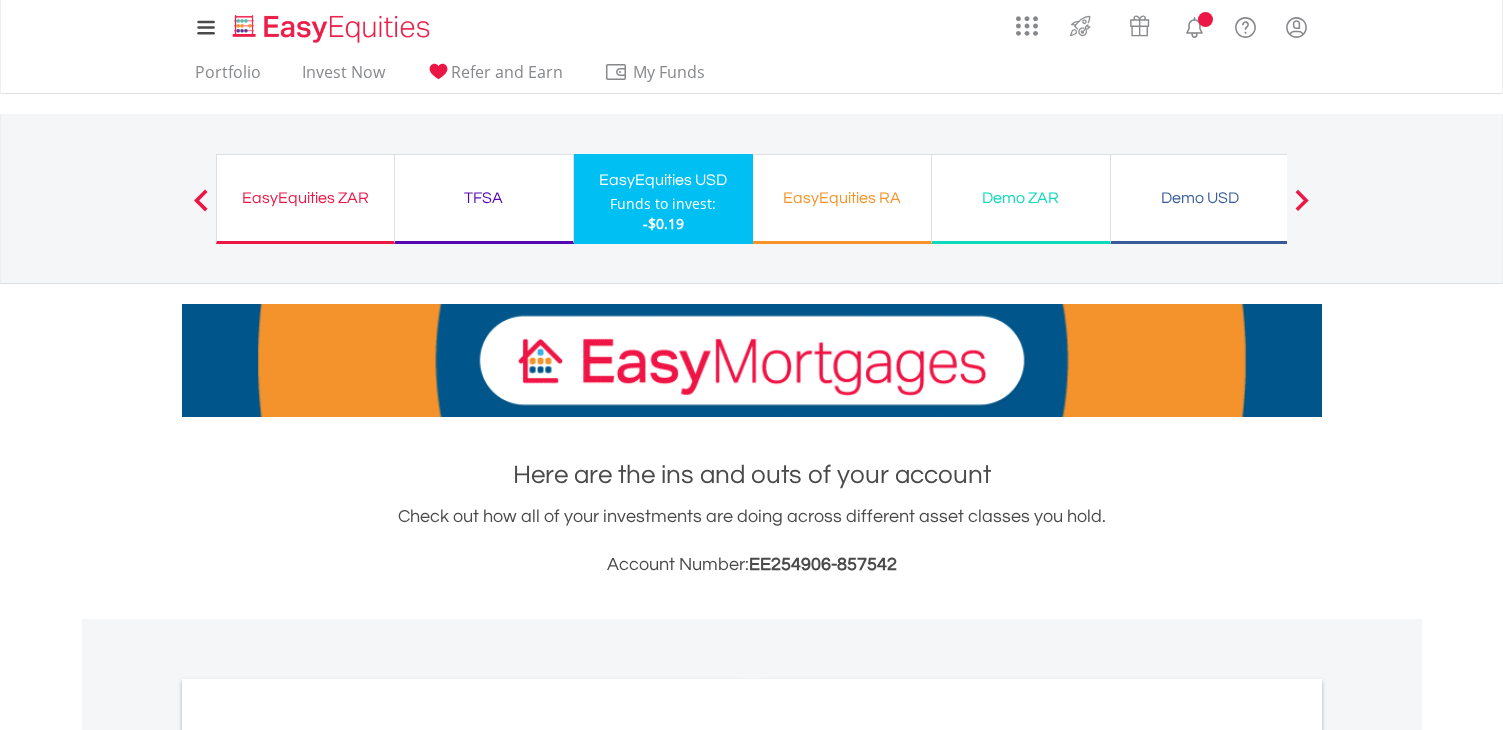 scroll, scrollTop: 0, scrollLeft: 0, axis: both 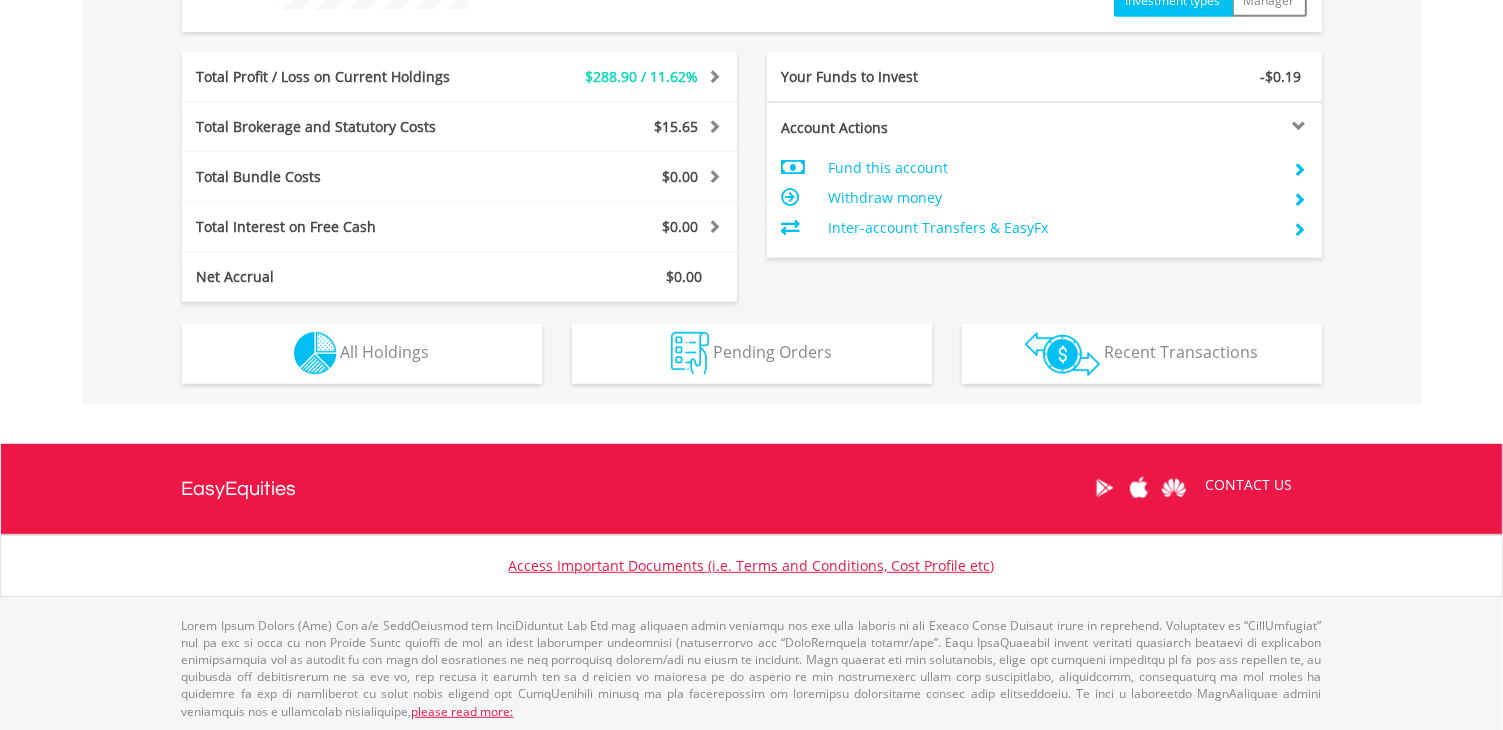 drag, startPoint x: 1512, startPoint y: 73, endPoint x: 1480, endPoint y: 496, distance: 424.20868 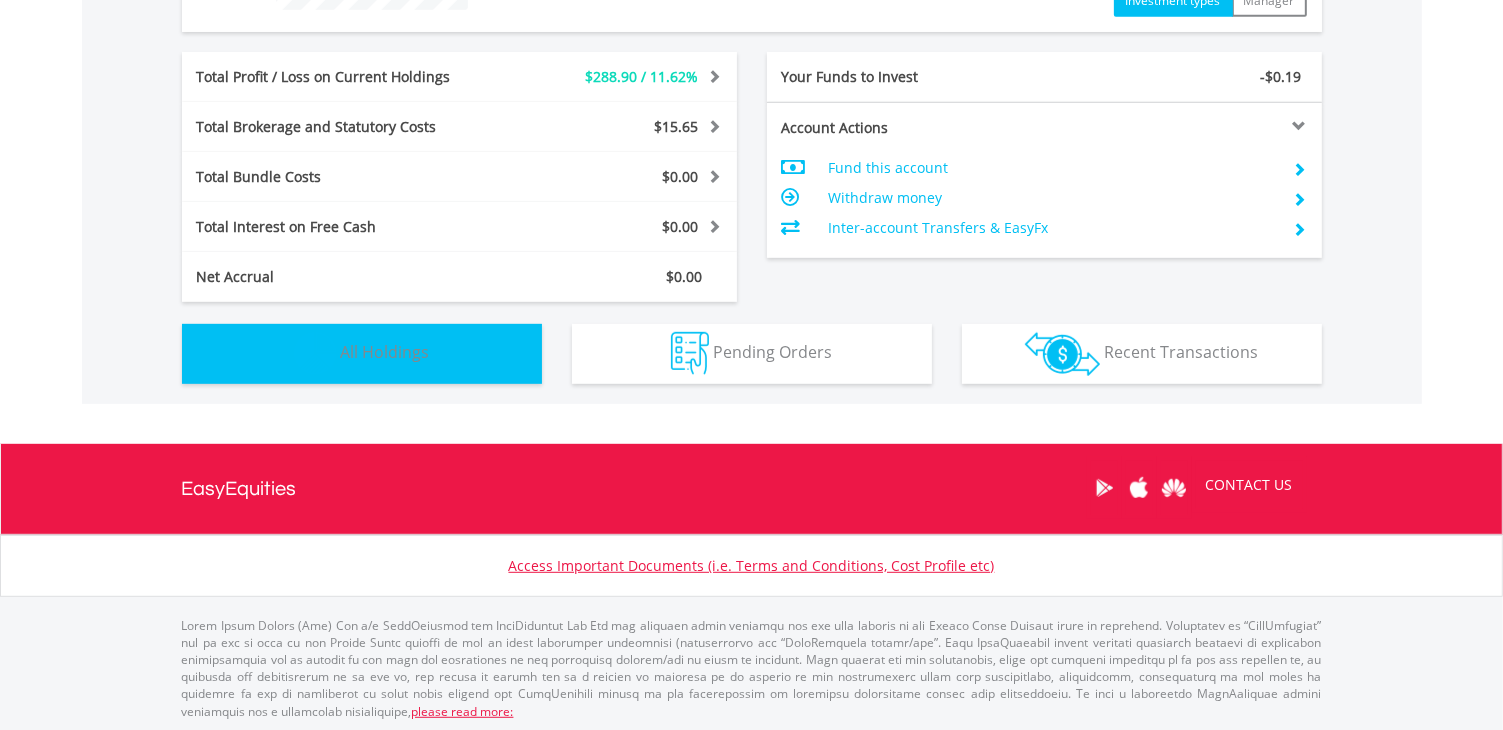 click on "Holdings
All Holdings" at bounding box center (362, 354) 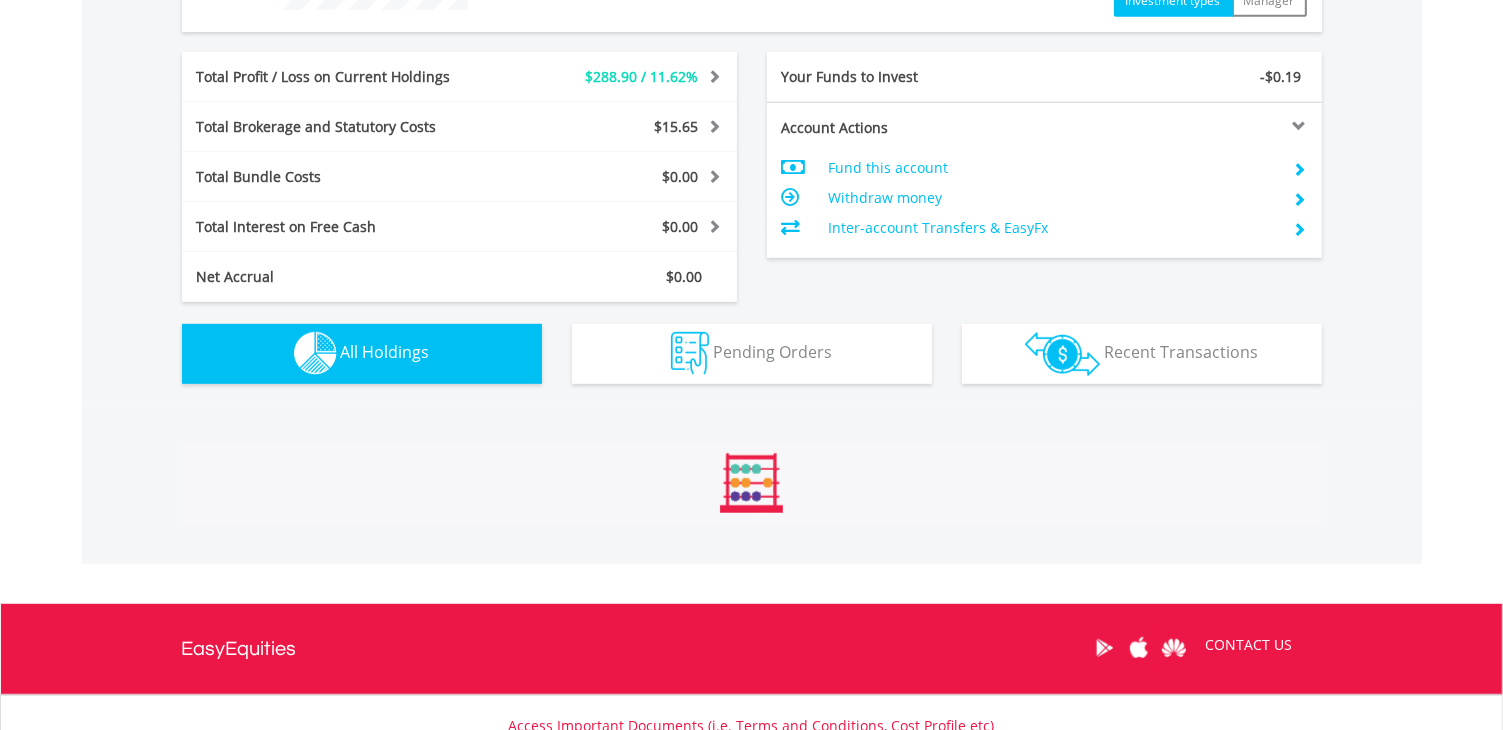 scroll, scrollTop: 1401, scrollLeft: 0, axis: vertical 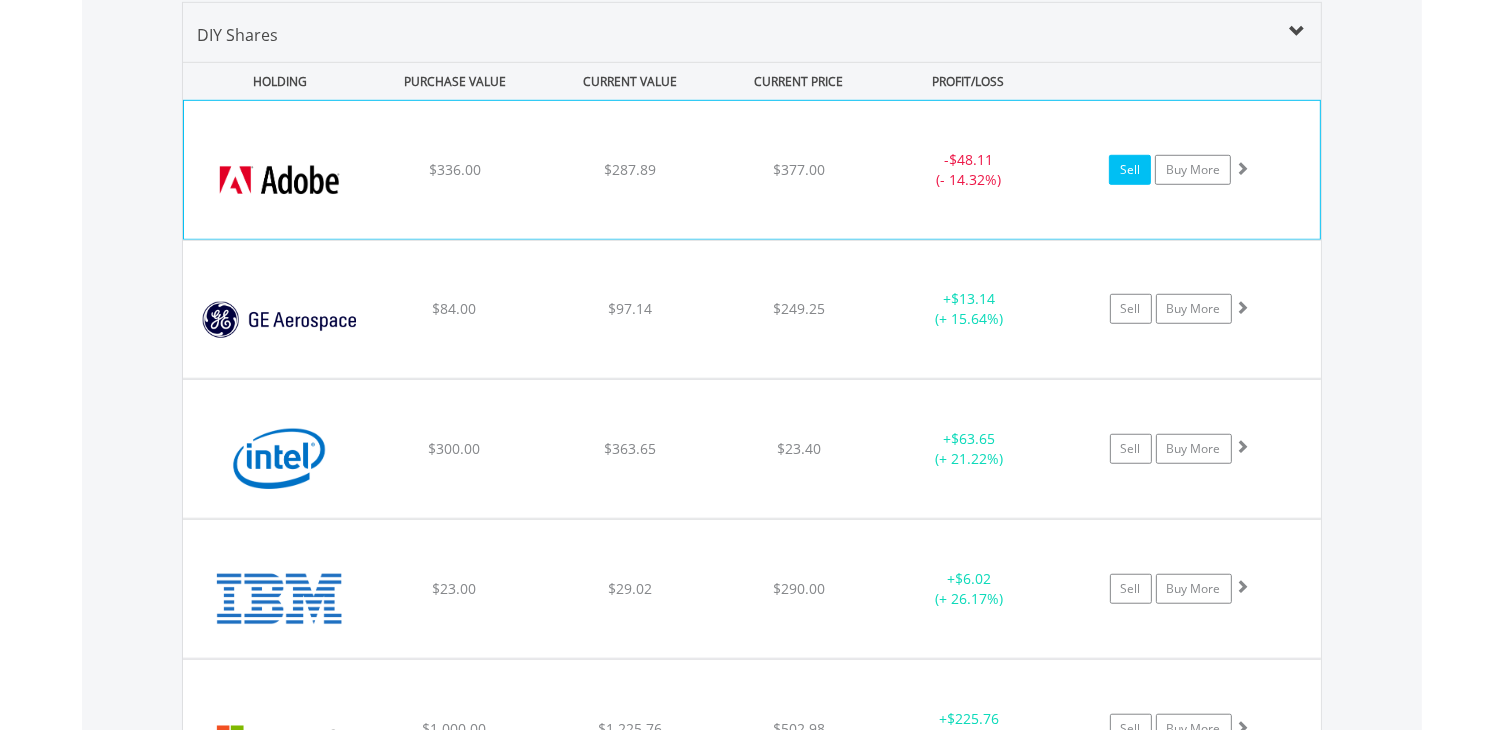 click on "Sell" at bounding box center (1130, 170) 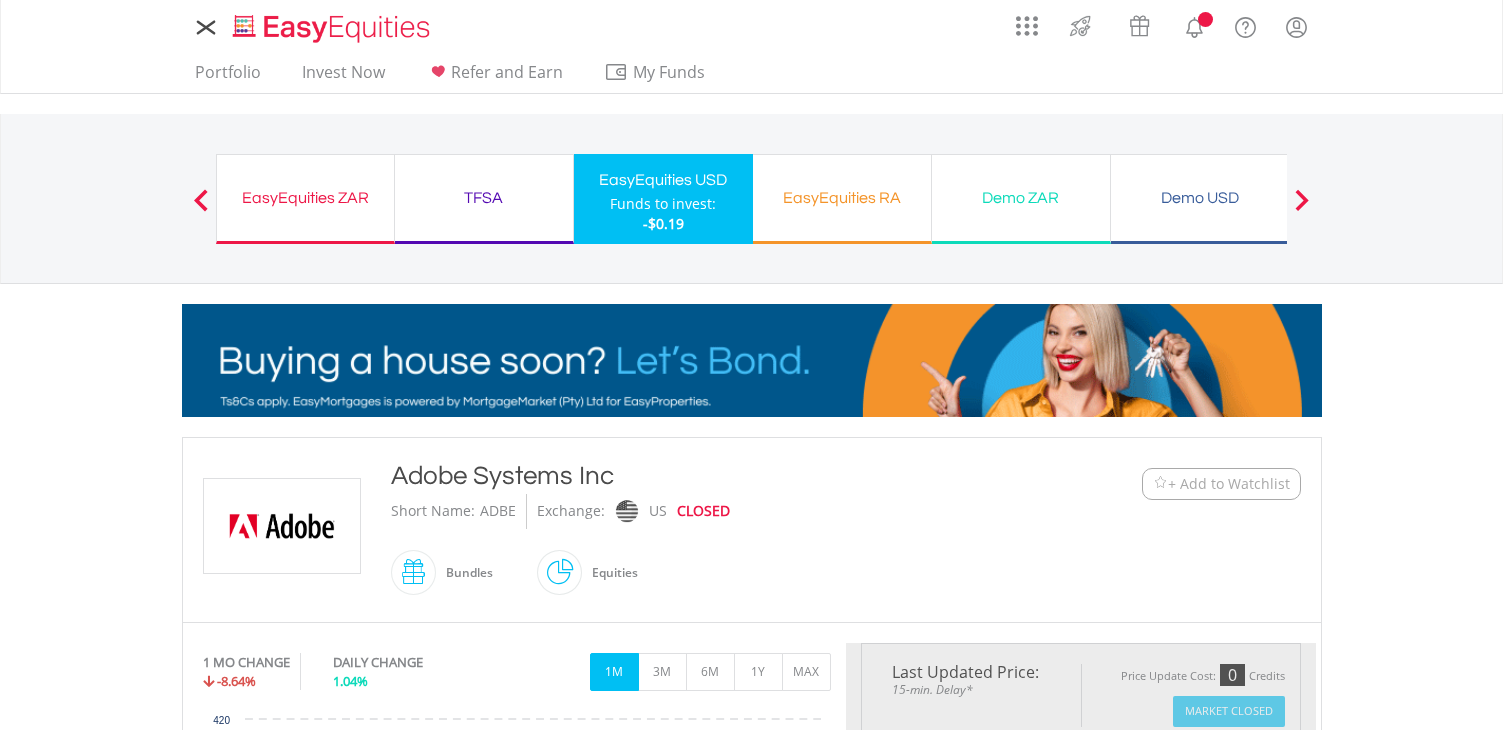 scroll, scrollTop: 0, scrollLeft: 0, axis: both 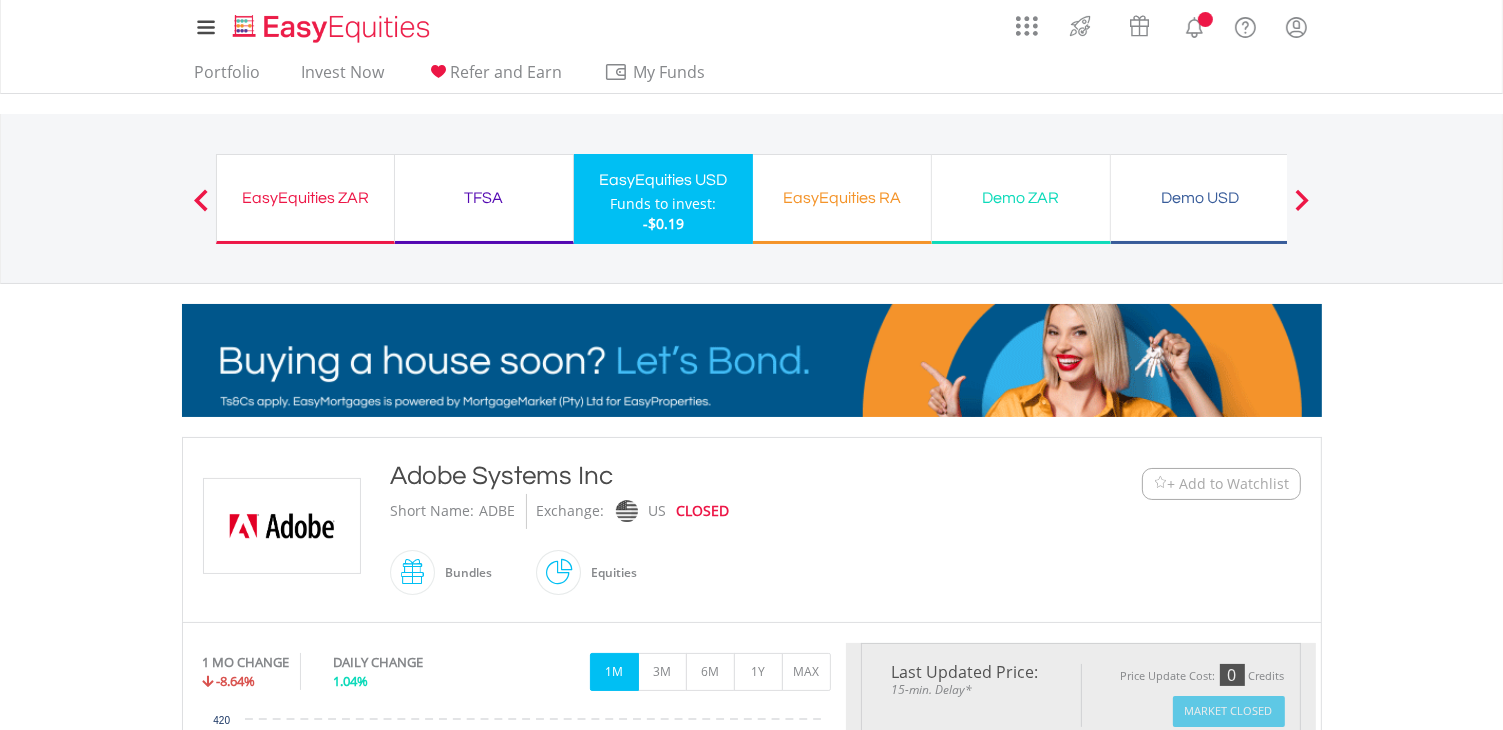 type on "******" 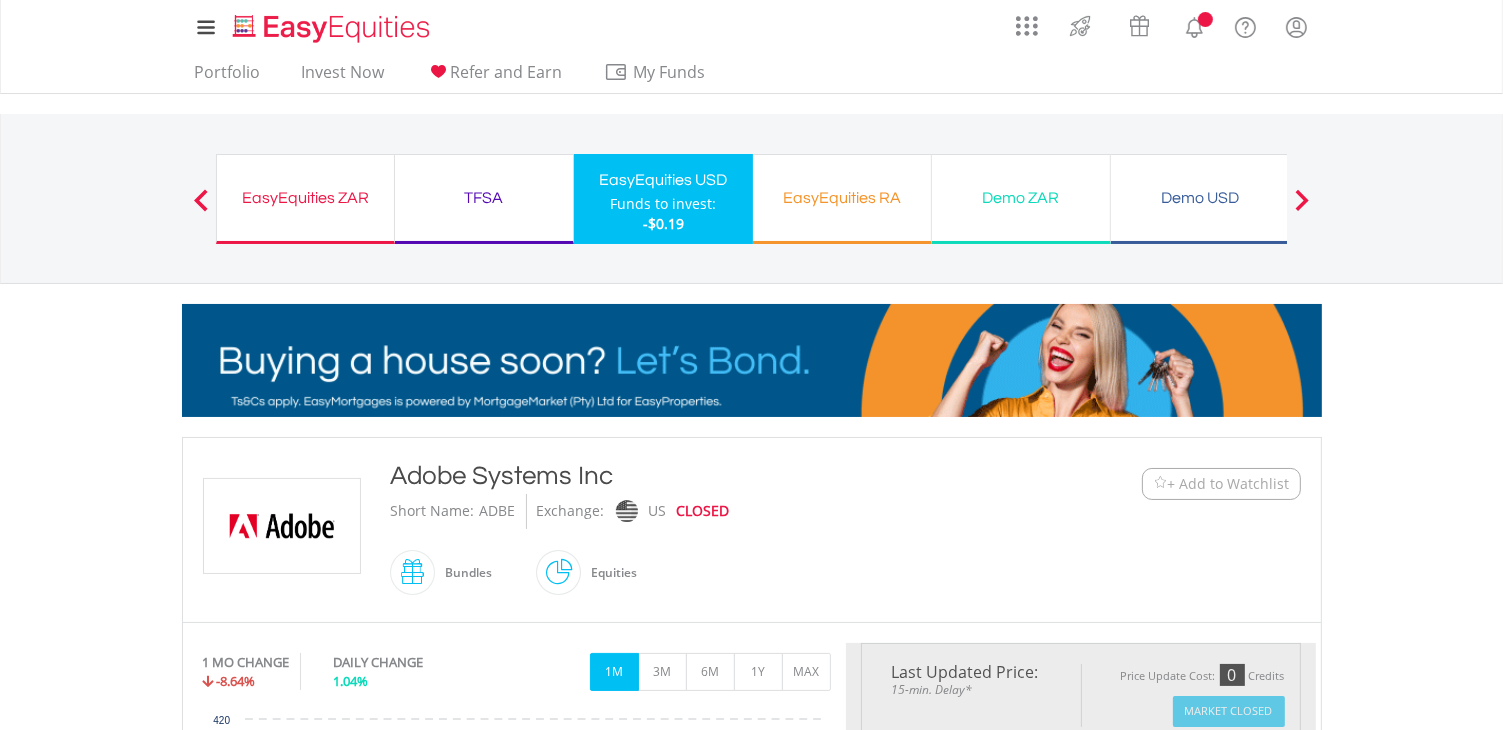 type on "******" 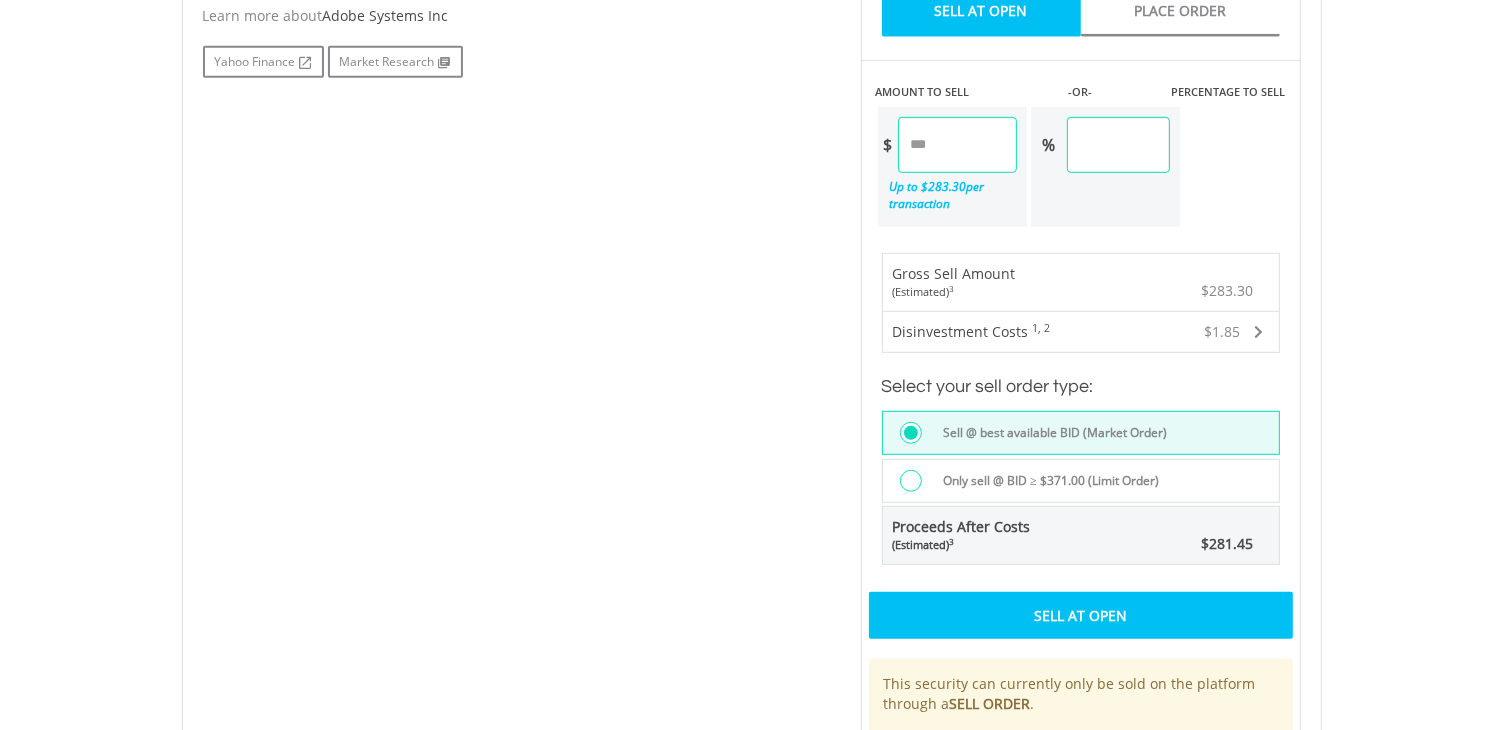 scroll, scrollTop: 1168, scrollLeft: 0, axis: vertical 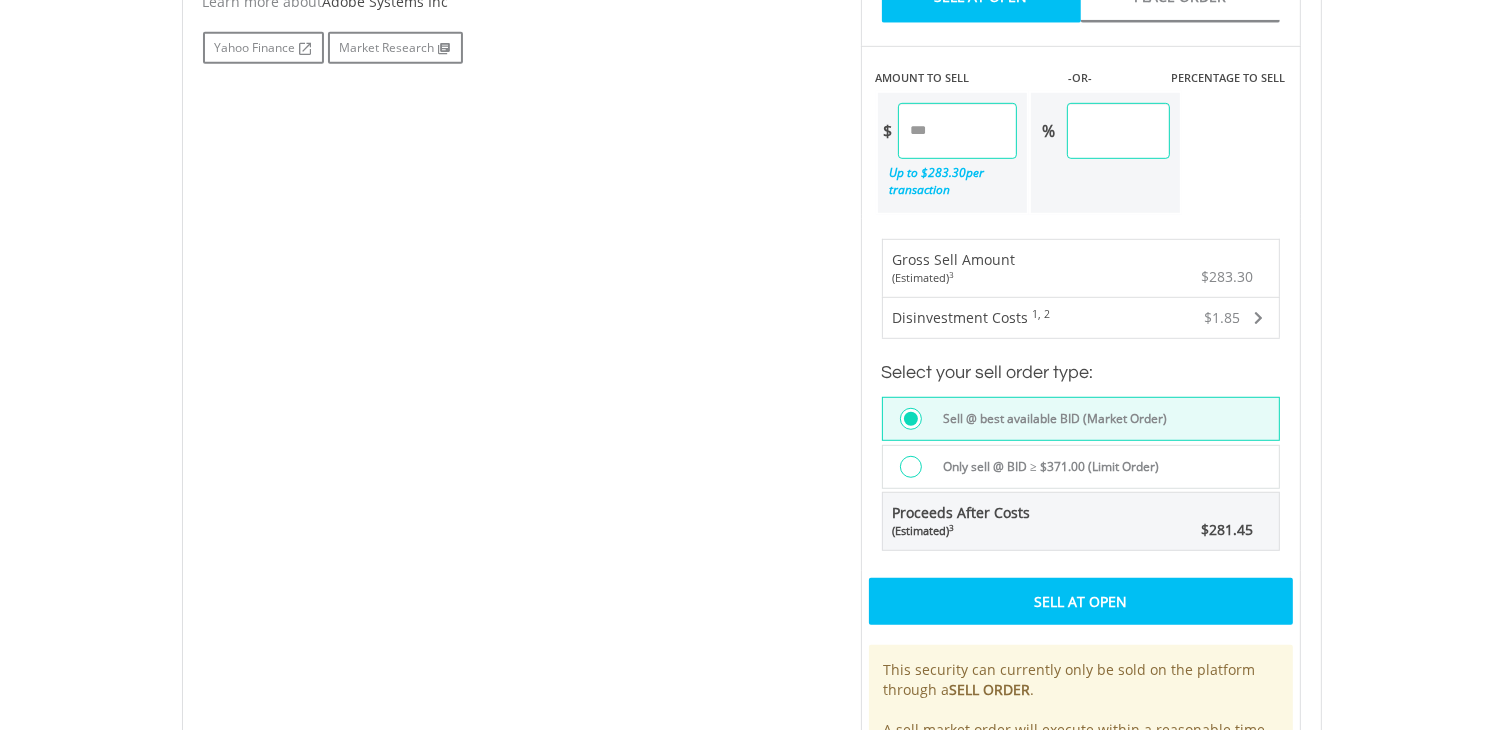 click on "Sell At Open" at bounding box center [1081, 601] 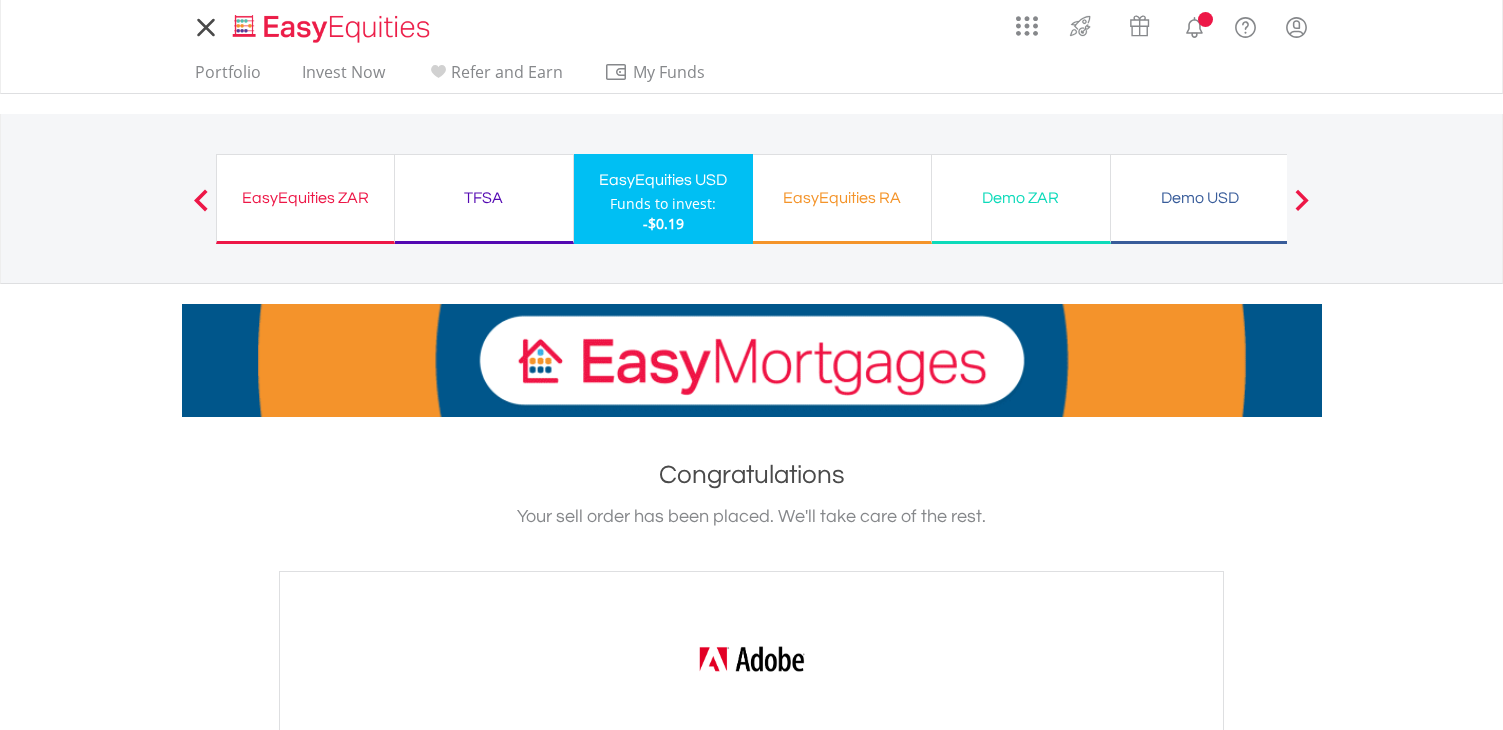 scroll, scrollTop: 0, scrollLeft: 0, axis: both 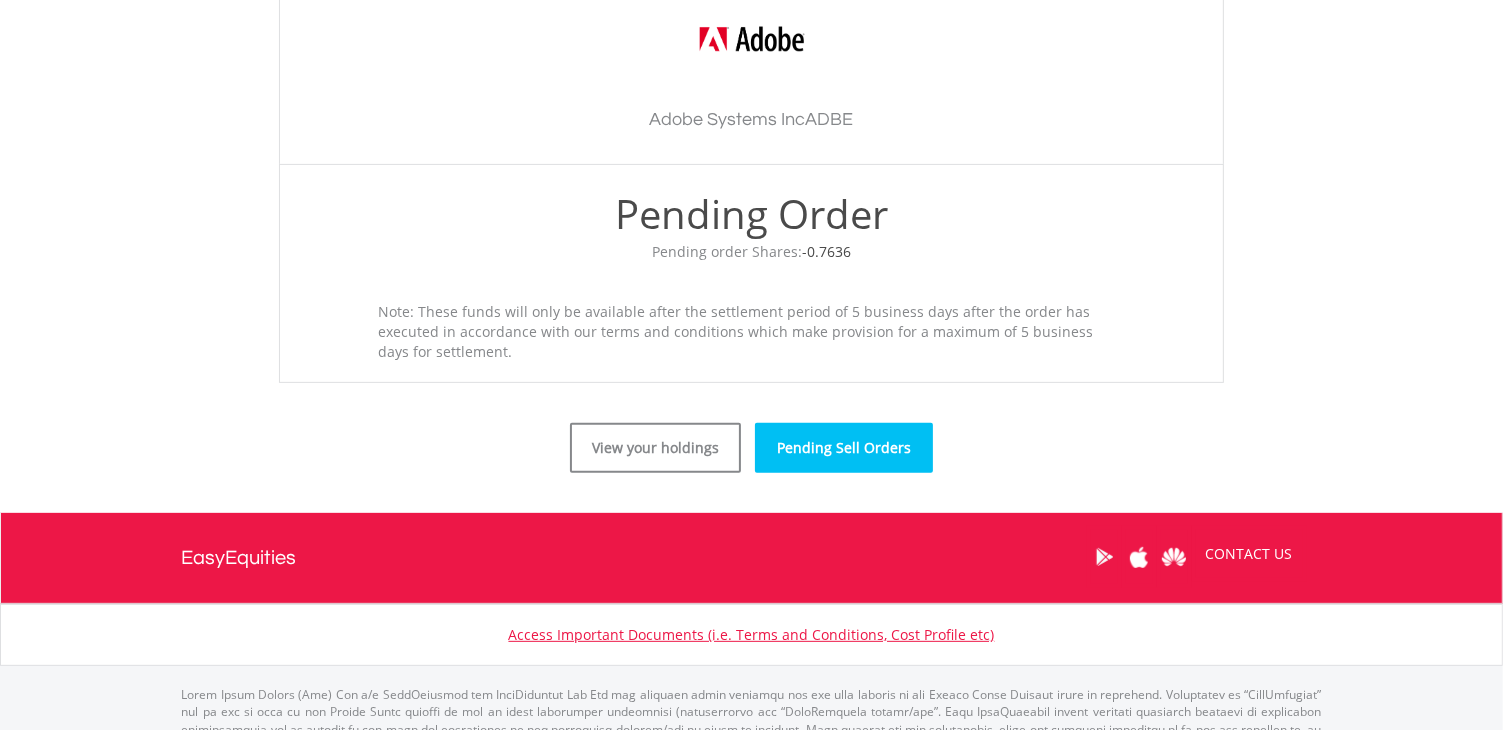 click on "Pending Sell Orders" at bounding box center (844, 448) 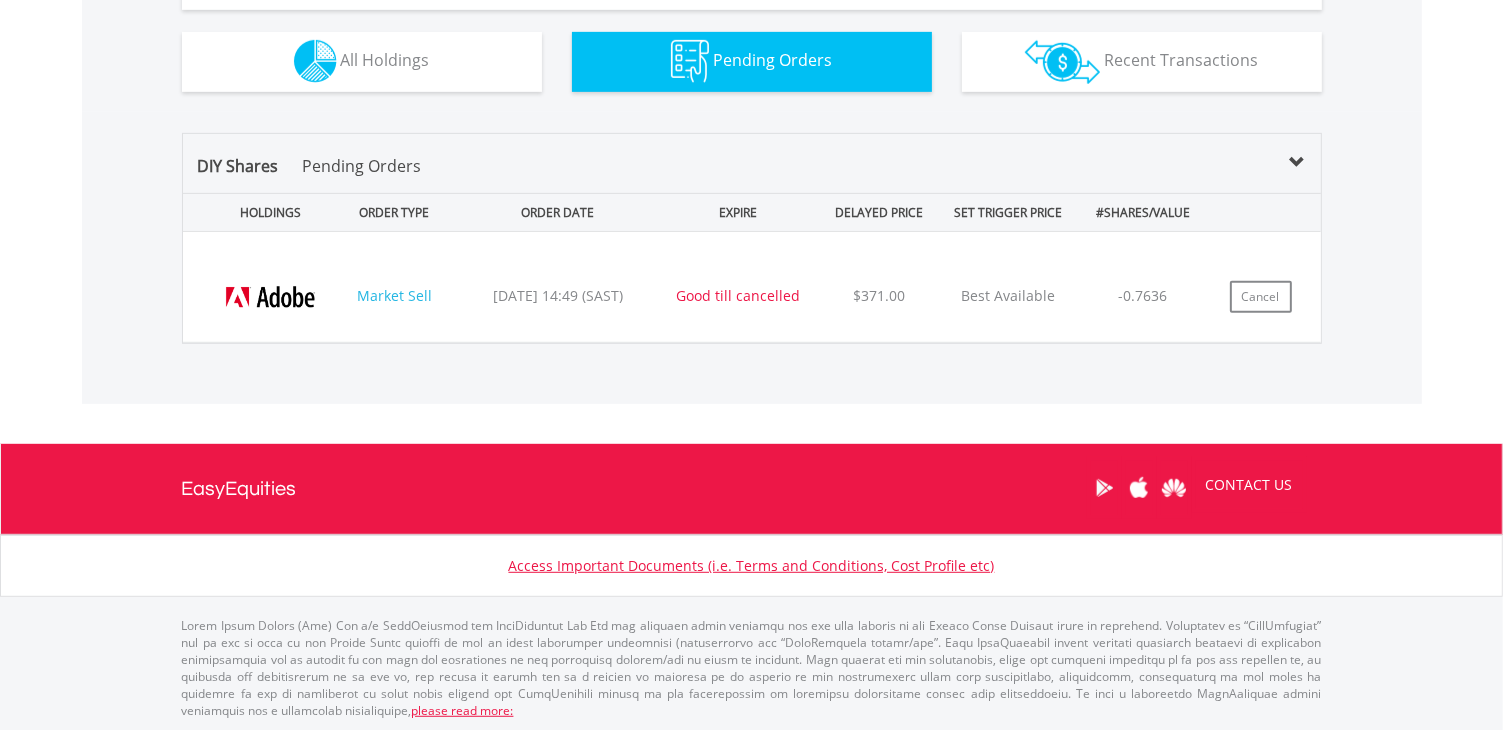 scroll, scrollTop: 959, scrollLeft: 0, axis: vertical 